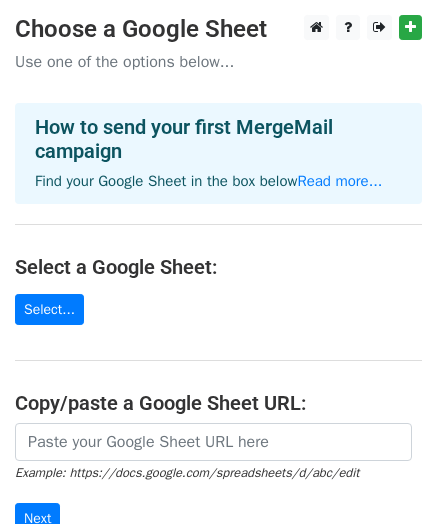 scroll, scrollTop: 0, scrollLeft: 0, axis: both 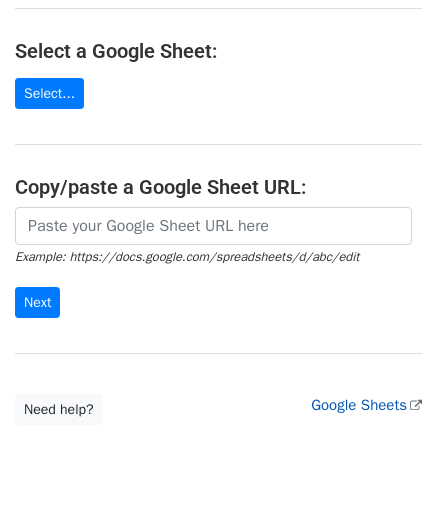 click on "Google Sheets" at bounding box center [366, 405] 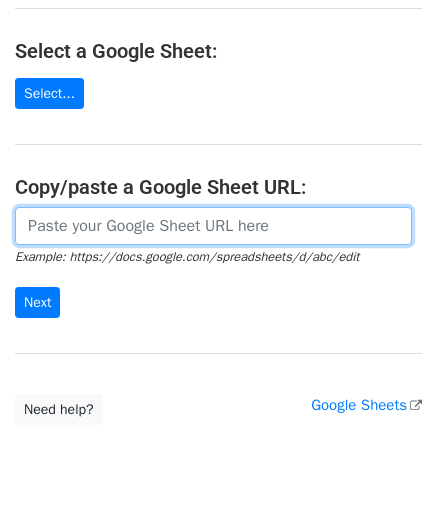 click at bounding box center (213, 226) 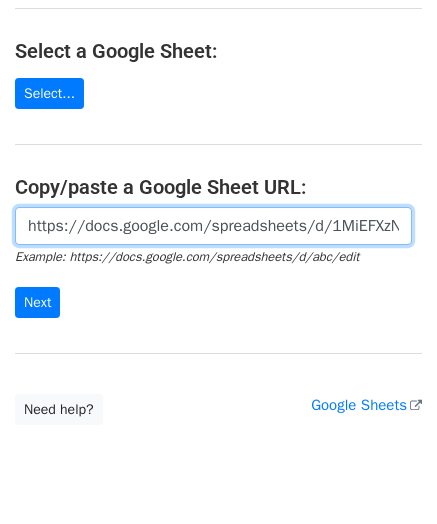 scroll, scrollTop: 0, scrollLeft: 467, axis: horizontal 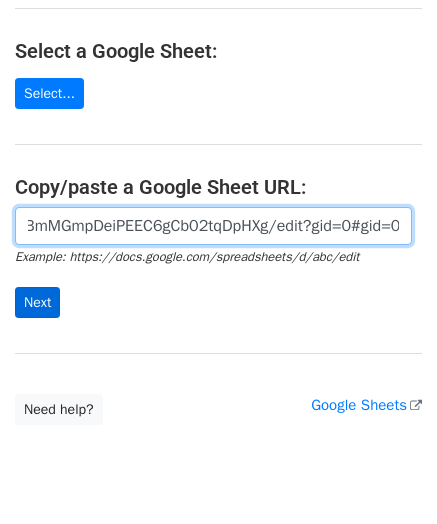 type on "https://docs.google.com/spreadsheets/d/1MiEFXzNDRXPL8fw8BBmMGmpDeiPEEC6gCb02tqDpHXg/edit?gid=0#gid=0" 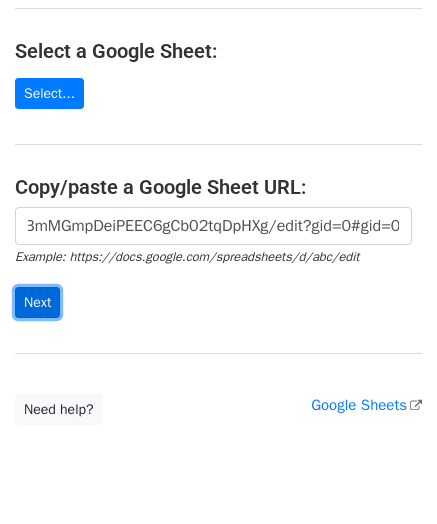 scroll, scrollTop: 0, scrollLeft: 0, axis: both 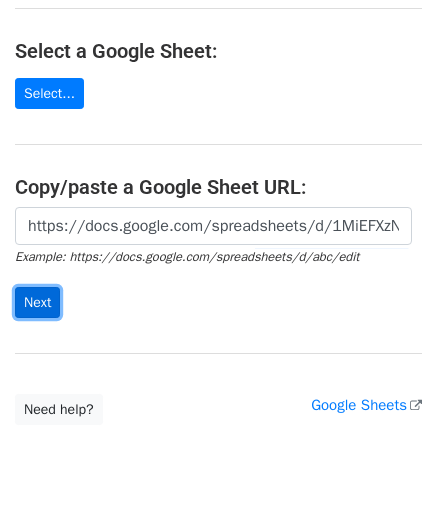 click on "Next" at bounding box center (37, 302) 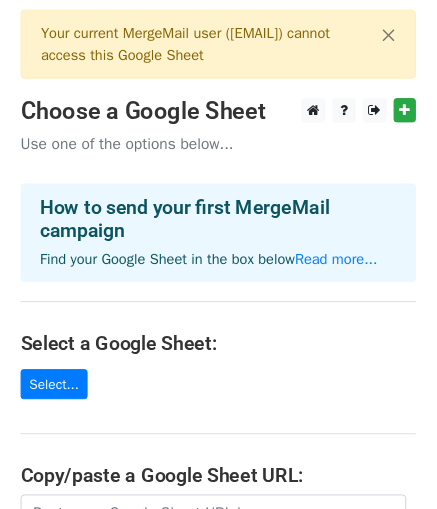 scroll, scrollTop: 0, scrollLeft: 0, axis: both 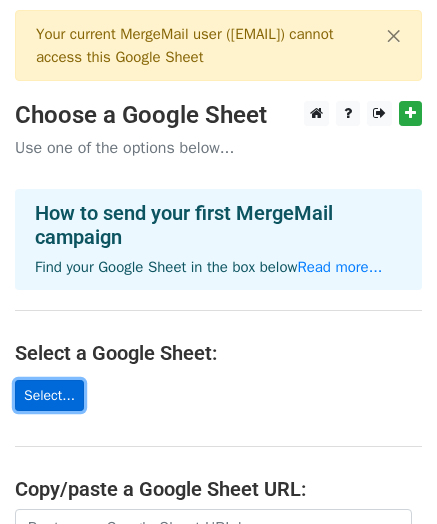 click on "Select..." at bounding box center (49, 395) 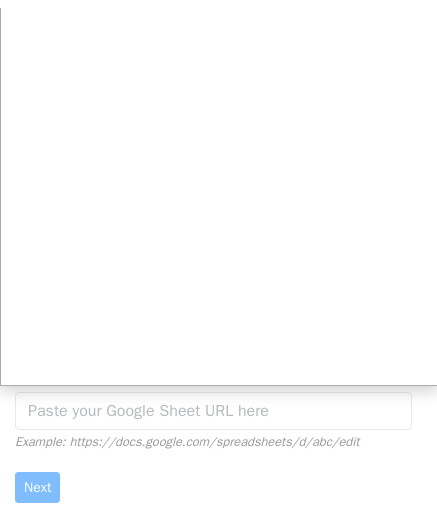 scroll, scrollTop: 127, scrollLeft: 0, axis: vertical 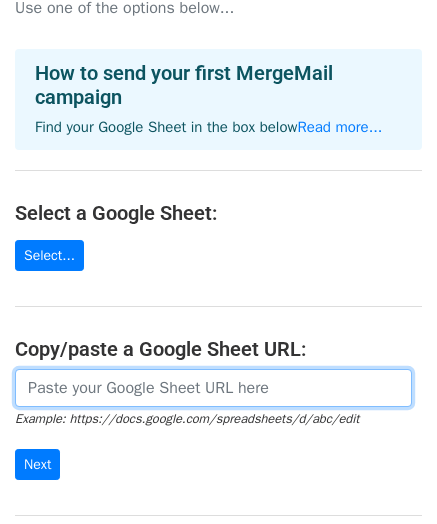 click at bounding box center [213, 388] 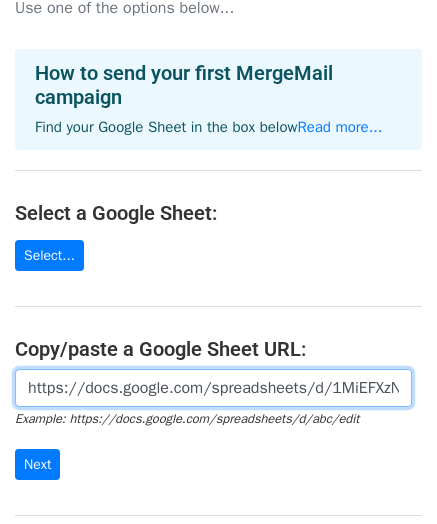 scroll, scrollTop: 0, scrollLeft: 467, axis: horizontal 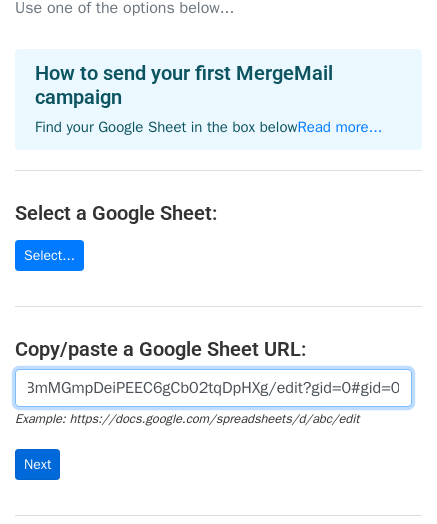 type on "https://docs.google.com/spreadsheets/d/1MiEFXzNDRXPL8fw8BBmMGmpDeiPEEC6gCb02tqDpHXg/edit?gid=0#gid=0" 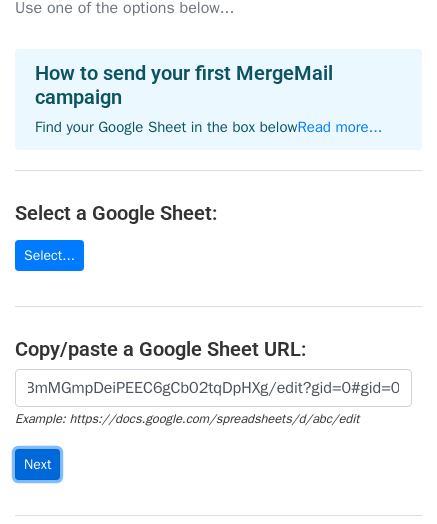 scroll, scrollTop: 0, scrollLeft: 0, axis: both 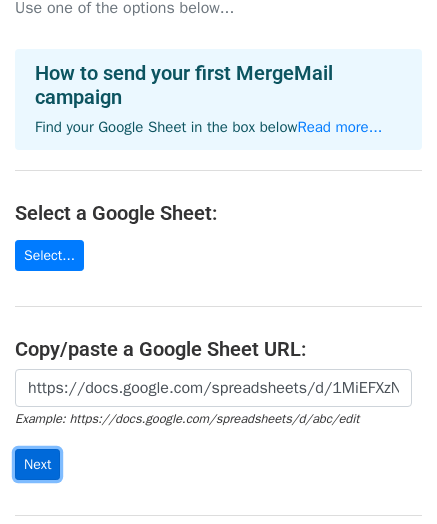 click on "Next" at bounding box center (37, 464) 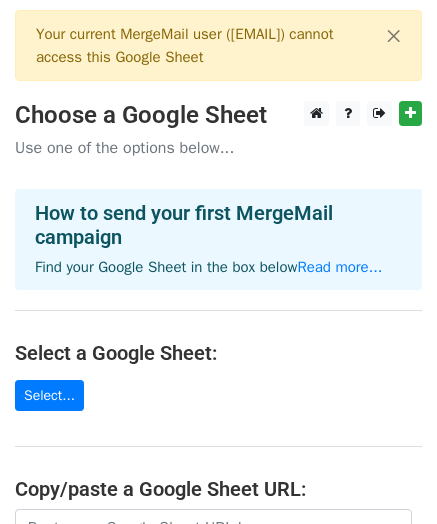 scroll, scrollTop: 0, scrollLeft: 0, axis: both 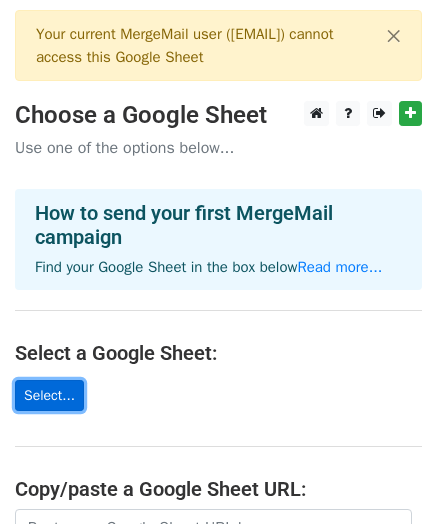 click on "Select..." at bounding box center (49, 395) 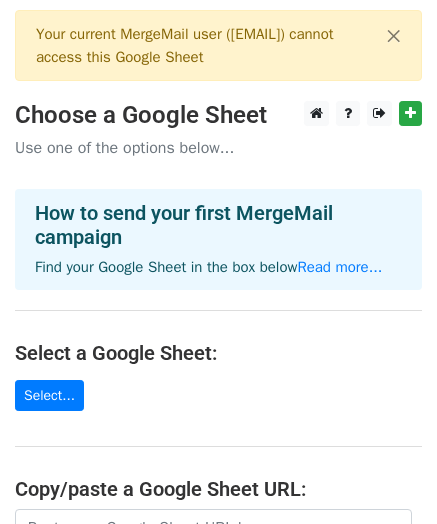 scroll, scrollTop: 0, scrollLeft: 0, axis: both 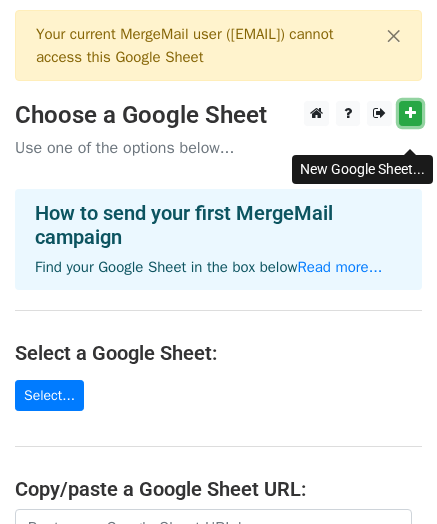 click at bounding box center [410, 113] 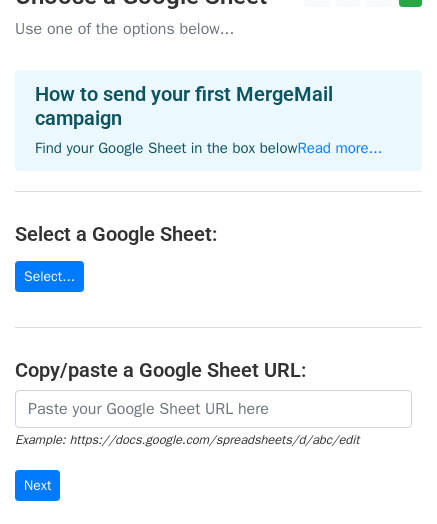 scroll, scrollTop: 134, scrollLeft: 0, axis: vertical 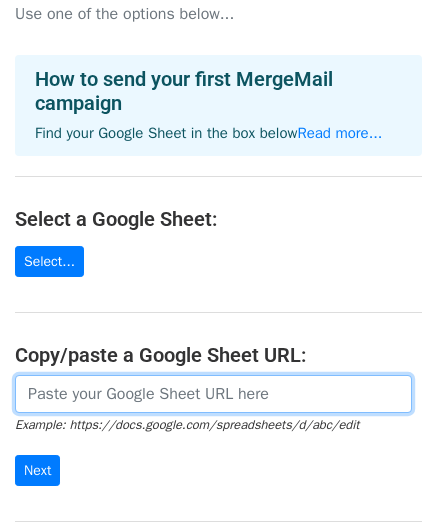 click at bounding box center [213, 394] 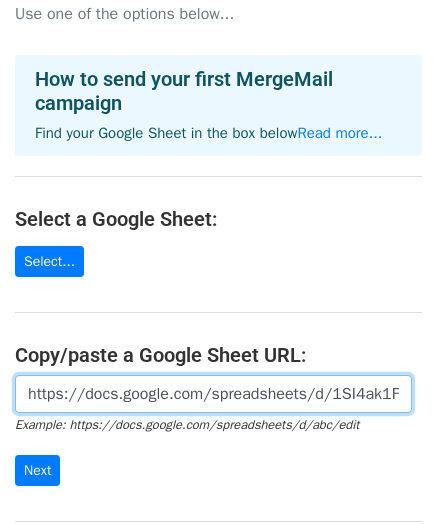 scroll, scrollTop: 0, scrollLeft: 435, axis: horizontal 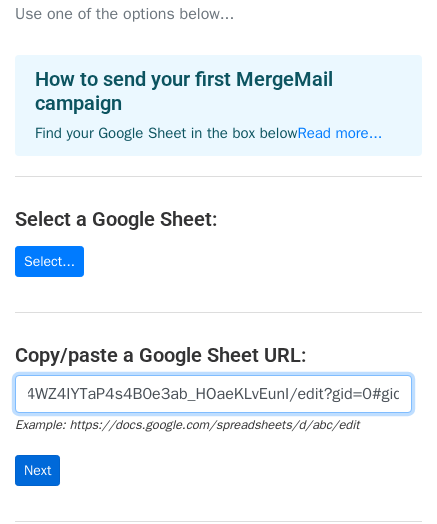 type on "https://docs.google.com/spreadsheets/d/1SI4ak1FCRW1Y84WZ4IYTaP4s4B0e3ab_HOaeKLvEunI/edit?gid=0#gid=0" 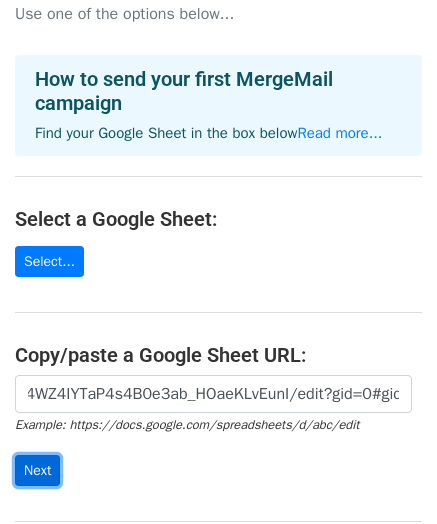 scroll, scrollTop: 0, scrollLeft: 0, axis: both 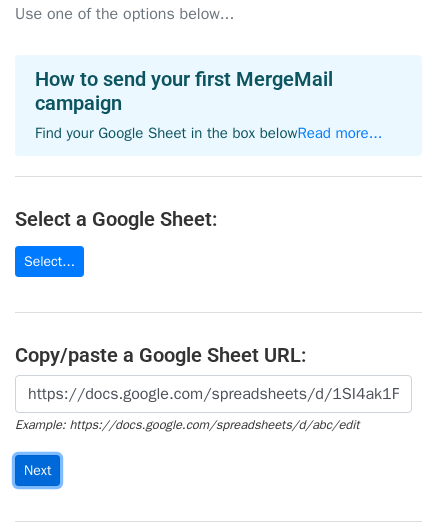 click on "Next" at bounding box center (37, 470) 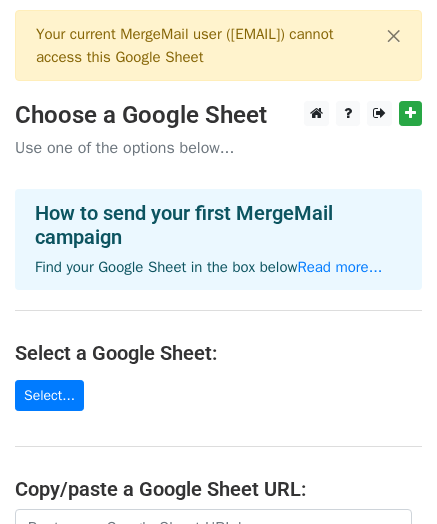 scroll, scrollTop: 0, scrollLeft: 0, axis: both 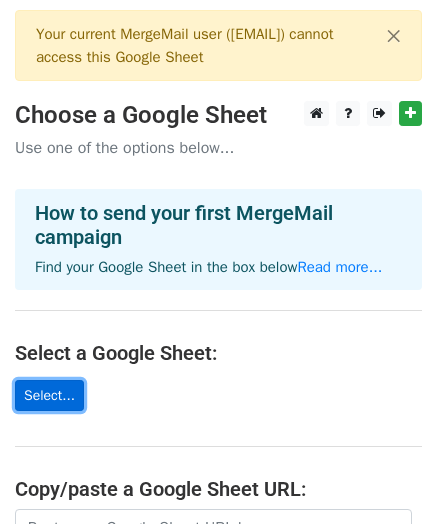 click on "Select..." at bounding box center (49, 395) 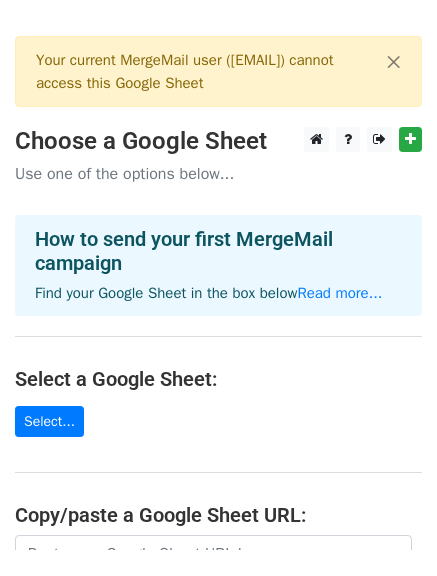 scroll, scrollTop: 0, scrollLeft: 0, axis: both 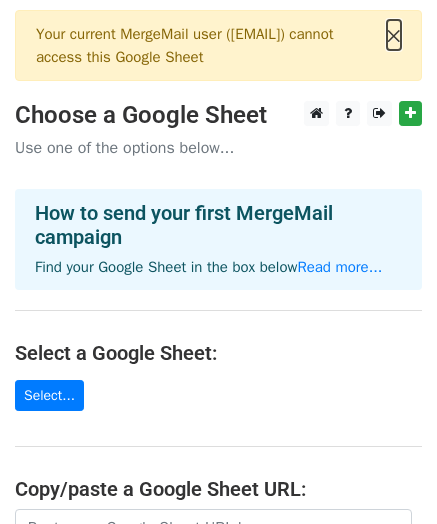 click on "×" at bounding box center [394, 35] 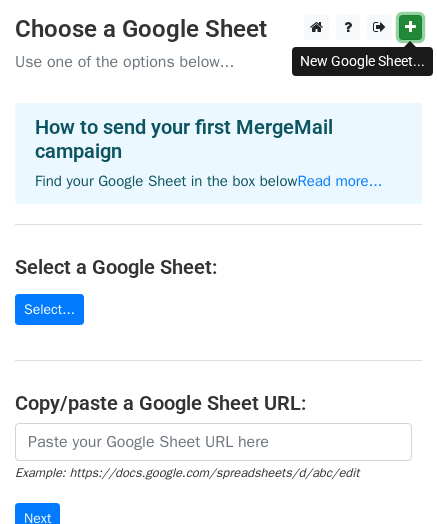 click at bounding box center [410, 27] 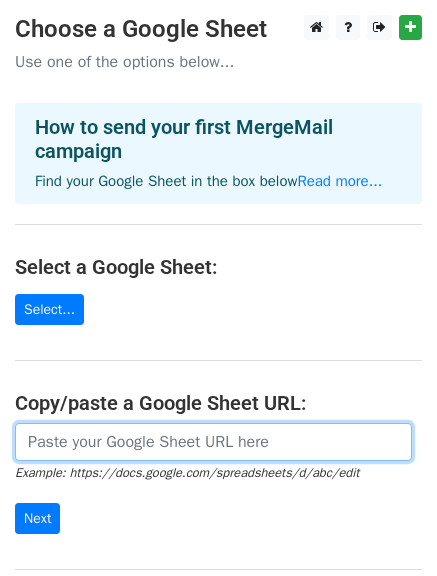 click at bounding box center [213, 442] 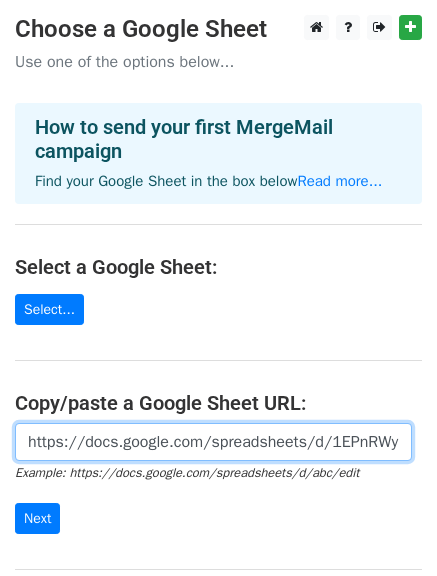 scroll, scrollTop: 0, scrollLeft: 427, axis: horizontal 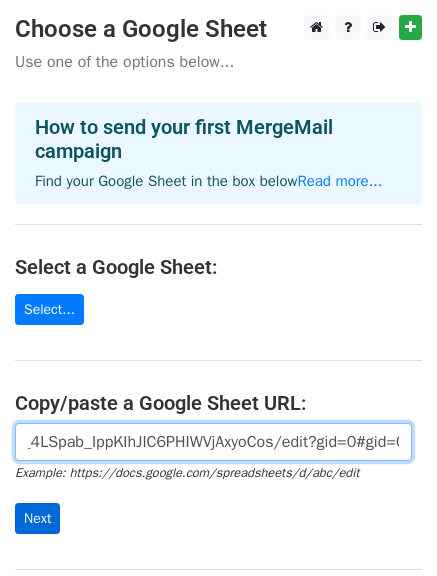 type on "https://docs.google.com/spreadsheets/d/1EPnRWyrp4O5__4LSpab_IppKIhJIC6PHIWVjAxyoCos/edit?gid=0#gid=0" 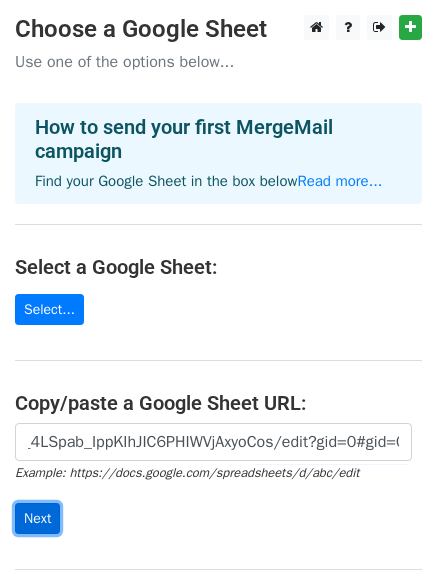 scroll, scrollTop: 0, scrollLeft: 0, axis: both 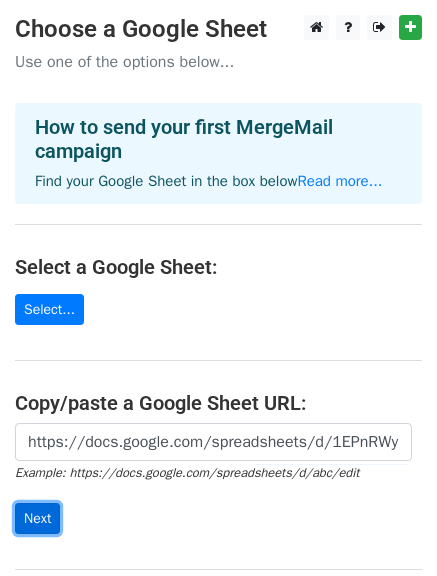 click on "Next" at bounding box center [37, 518] 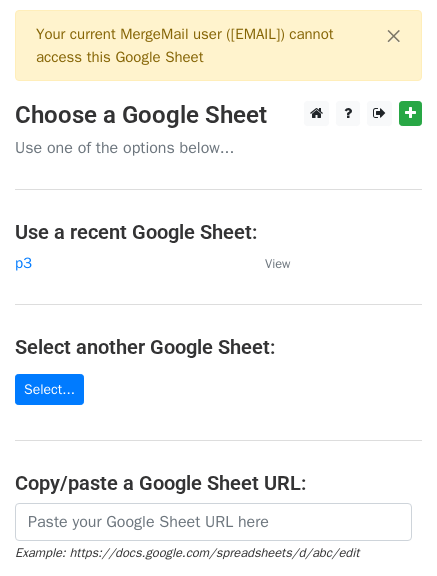 scroll, scrollTop: 0, scrollLeft: 0, axis: both 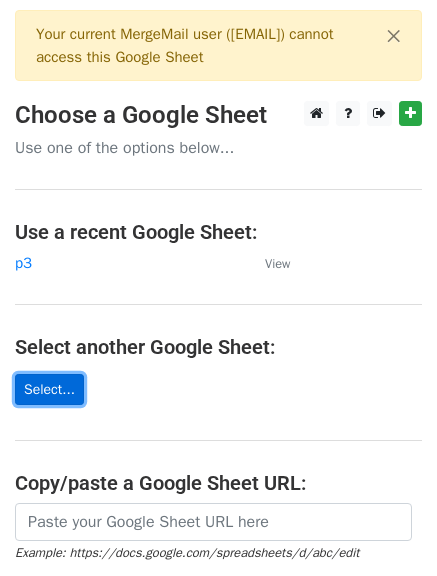 click on "Select..." at bounding box center [49, 389] 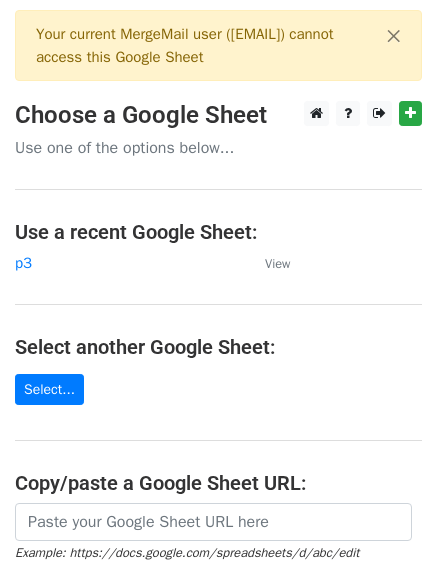 scroll, scrollTop: 0, scrollLeft: 0, axis: both 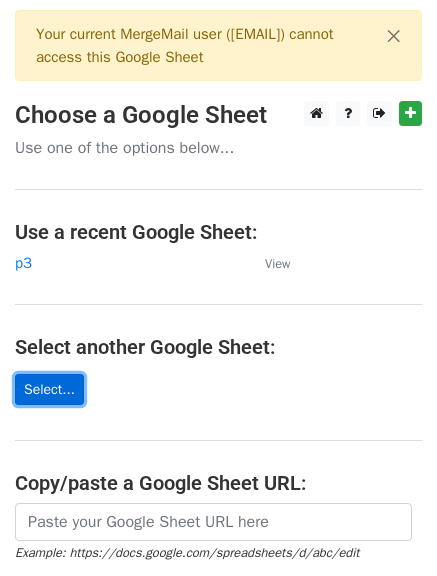 click on "Select..." at bounding box center [49, 389] 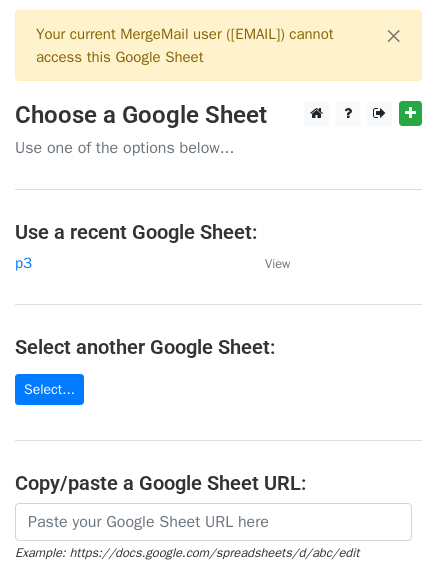 scroll, scrollTop: 0, scrollLeft: 0, axis: both 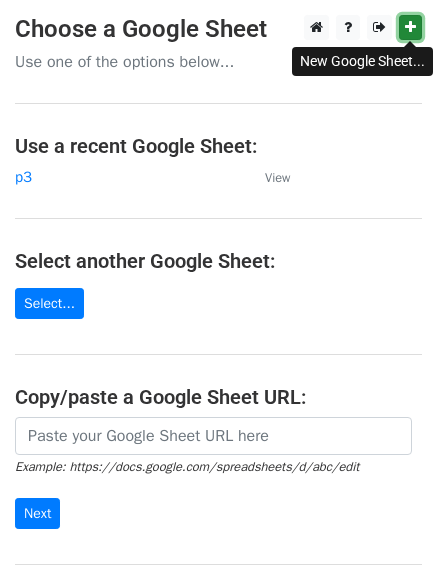 click at bounding box center [410, 27] 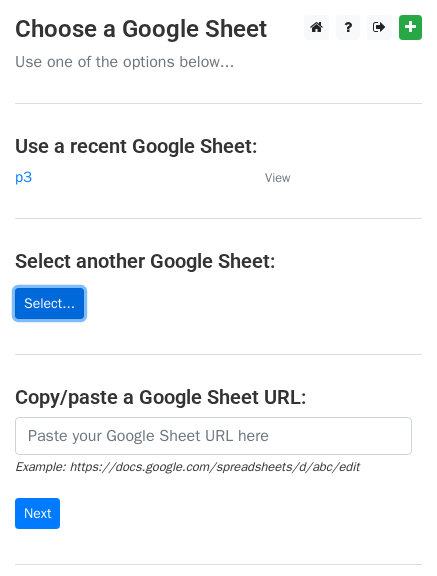 click on "Select..." at bounding box center (49, 303) 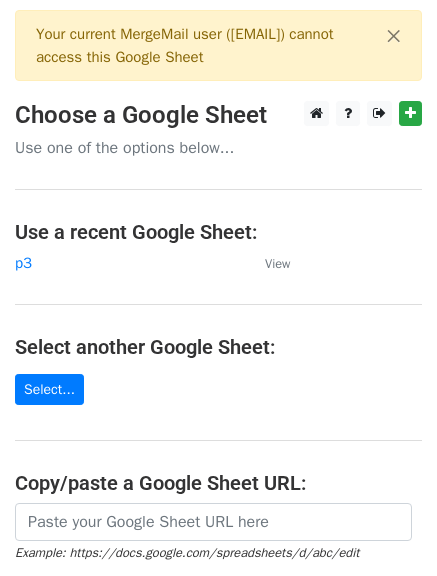 scroll, scrollTop: 0, scrollLeft: 0, axis: both 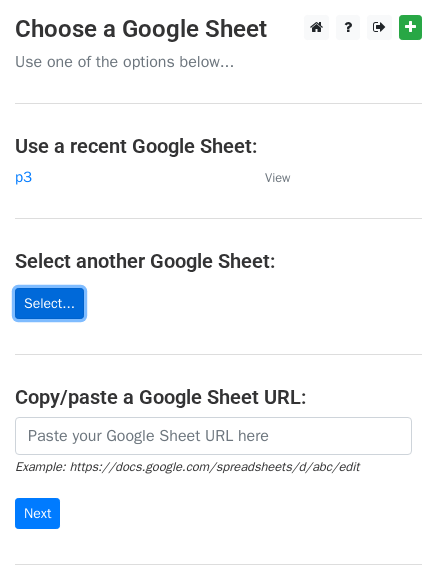 click on "Select..." at bounding box center [49, 303] 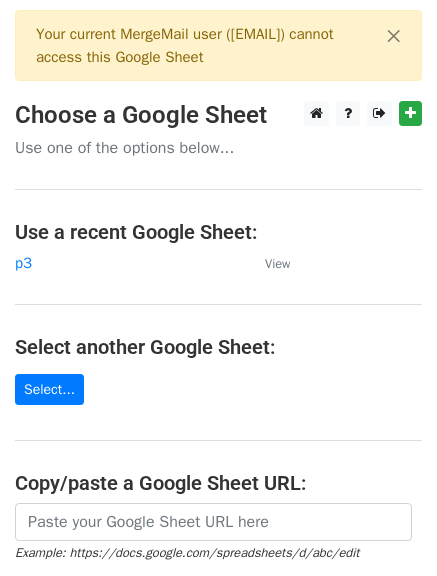 scroll, scrollTop: 0, scrollLeft: 0, axis: both 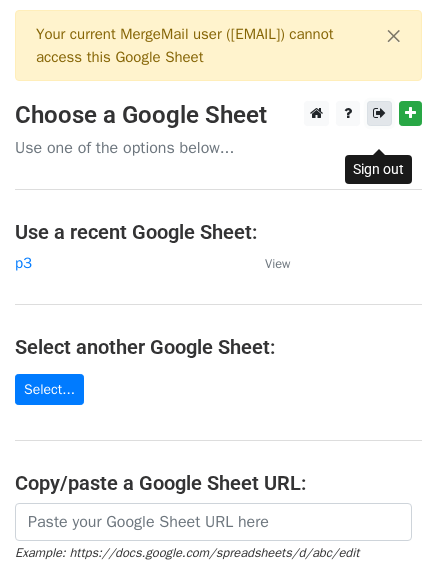 click at bounding box center (379, 113) 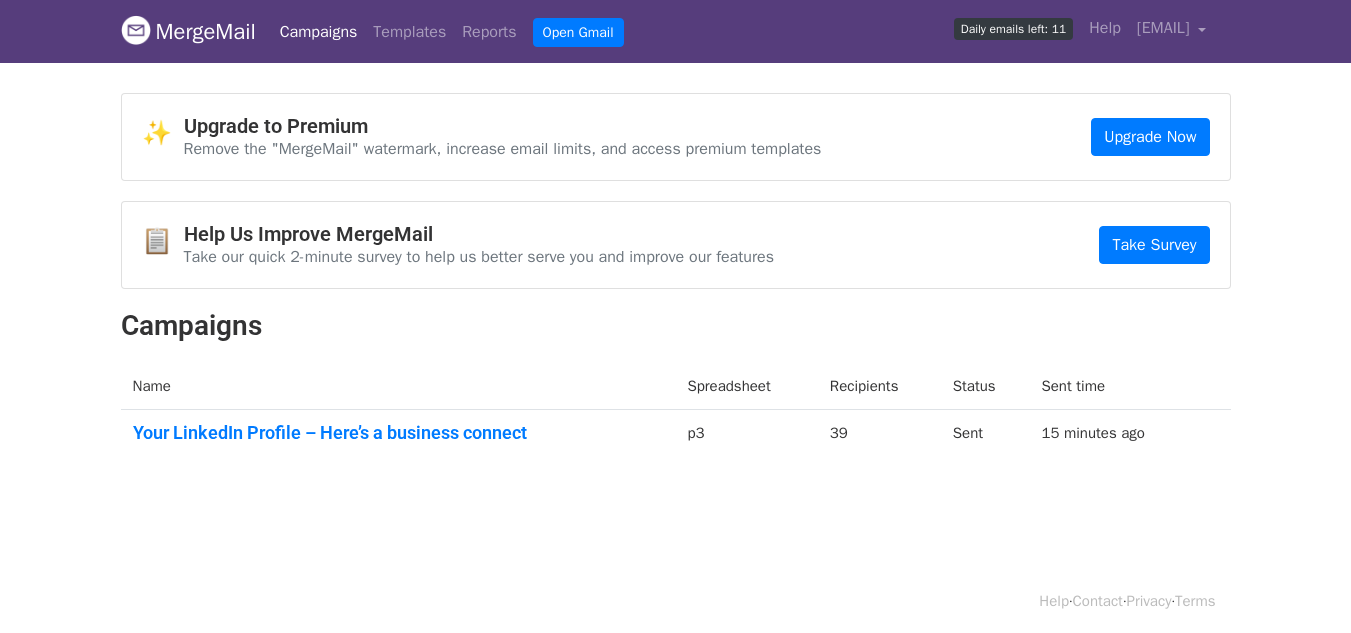 scroll, scrollTop: 0, scrollLeft: 0, axis: both 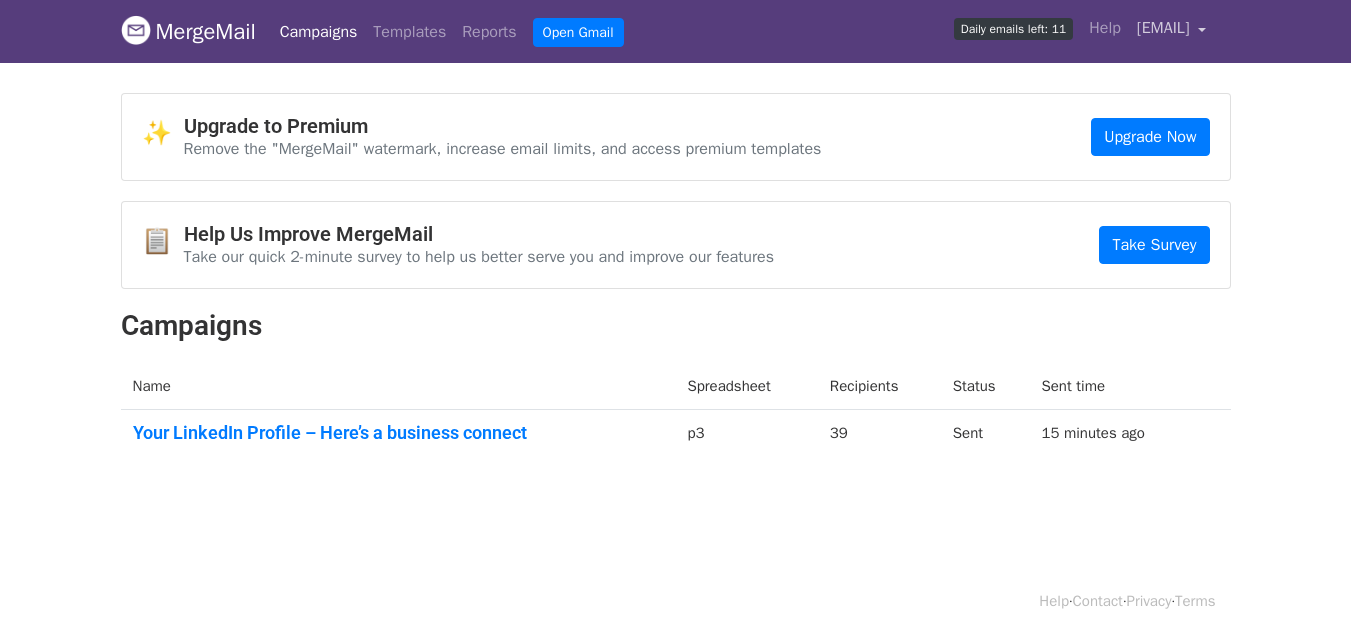 click on "[EMAIL]" at bounding box center (1172, 31) 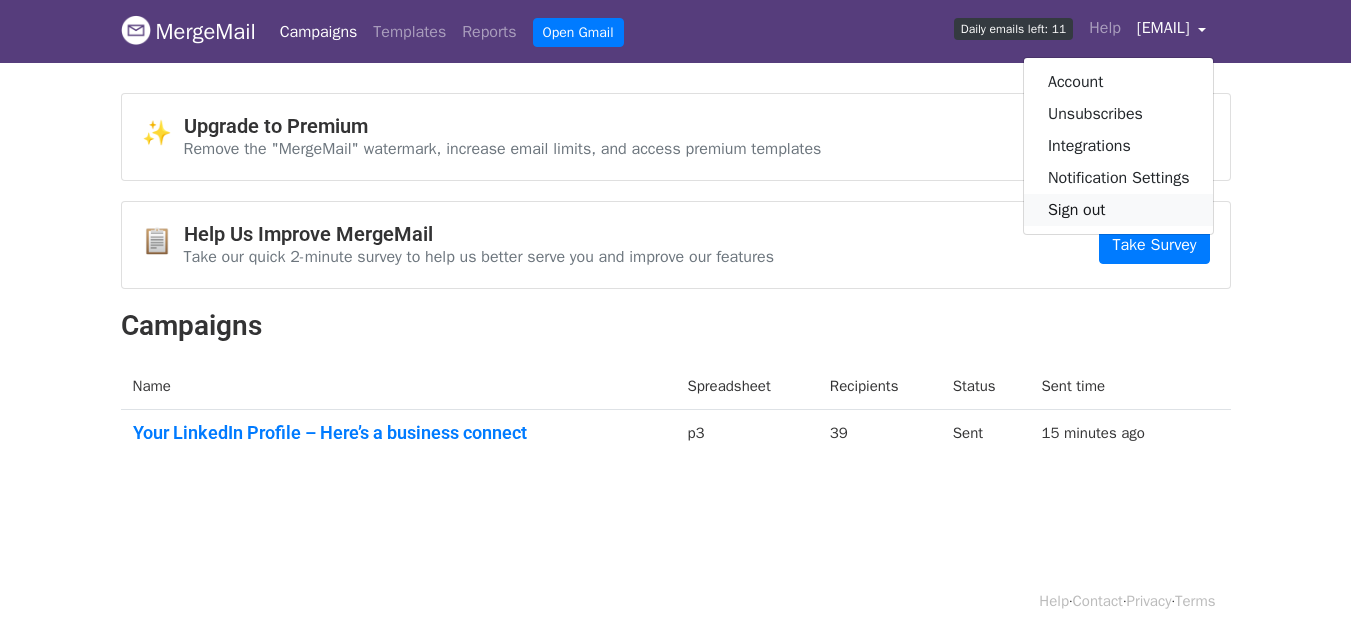 click on "Sign out" at bounding box center (1119, 210) 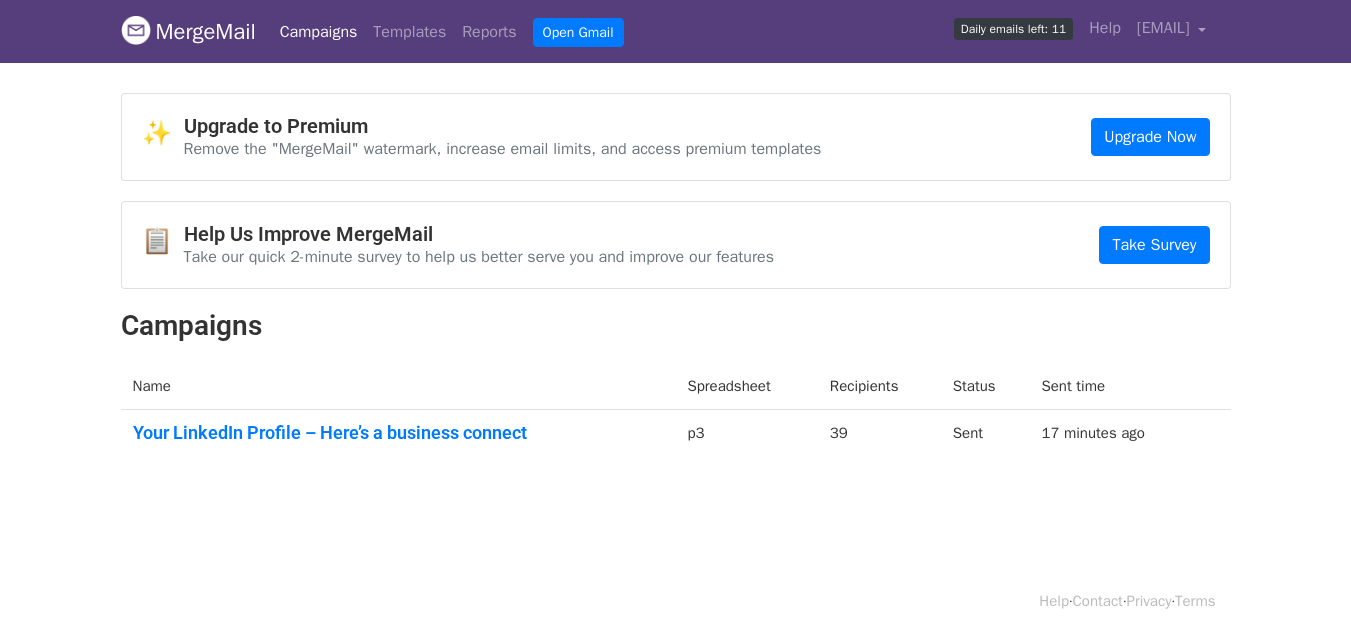 scroll, scrollTop: 0, scrollLeft: 0, axis: both 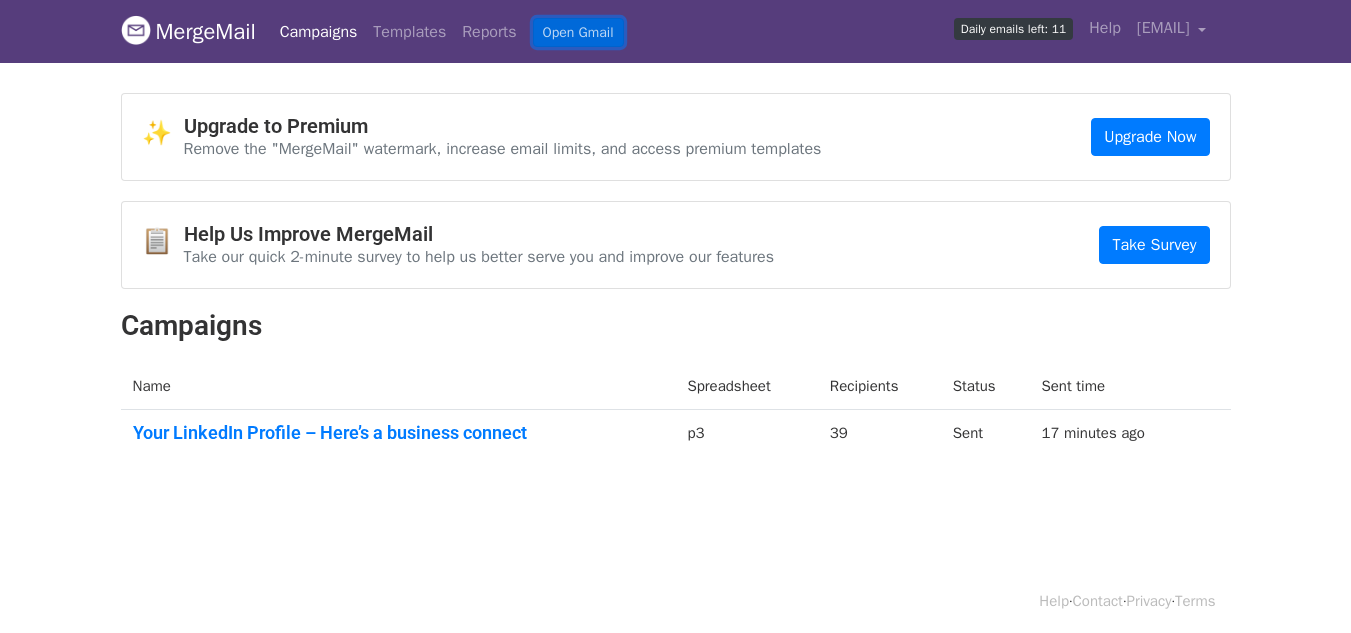 click on "Open Gmail" at bounding box center (578, 32) 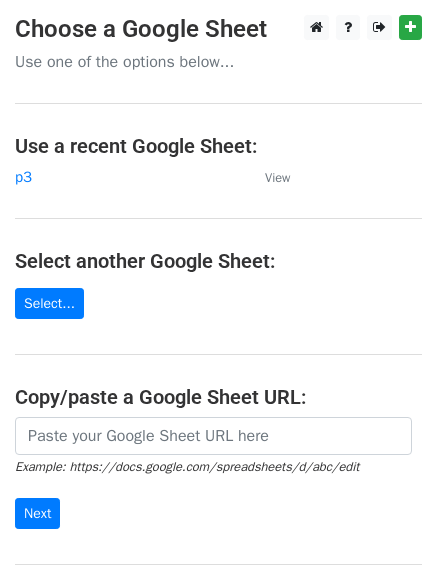 scroll, scrollTop: 0, scrollLeft: 0, axis: both 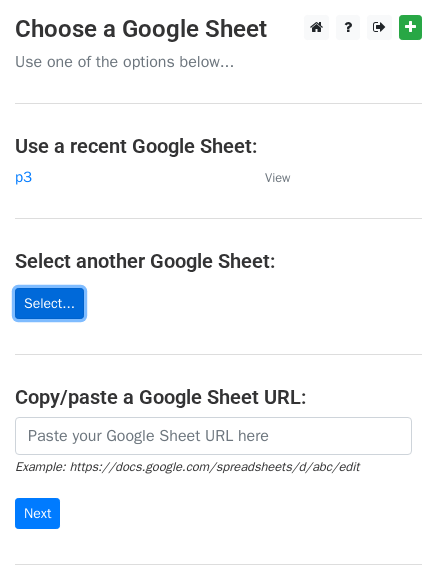 click on "Select..." at bounding box center (49, 303) 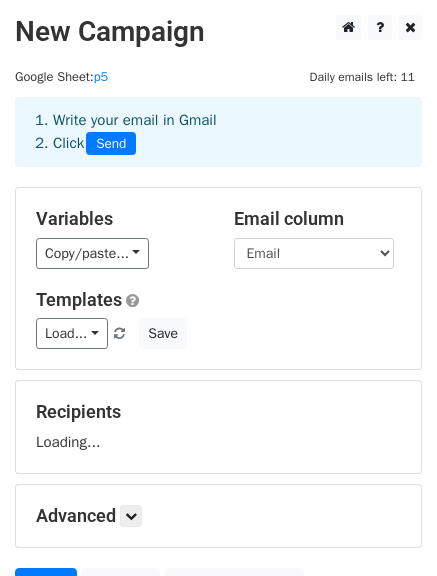 scroll, scrollTop: 0, scrollLeft: 0, axis: both 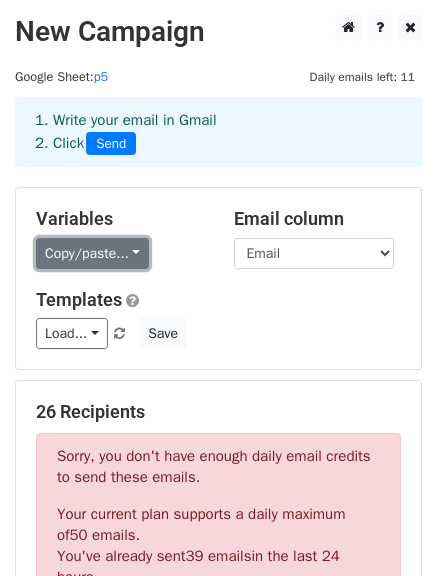 click on "Copy/paste..." at bounding box center (92, 253) 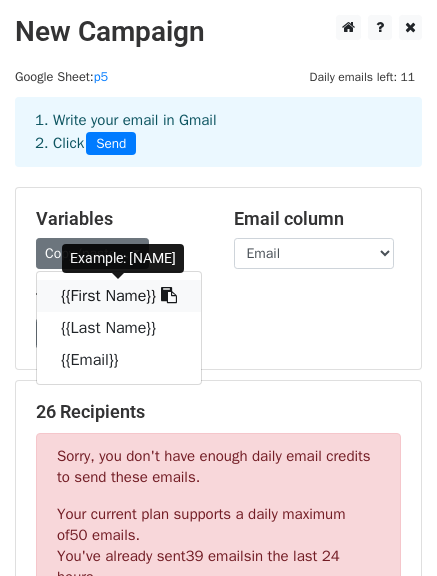 click on "{{First Name}}" at bounding box center [119, 296] 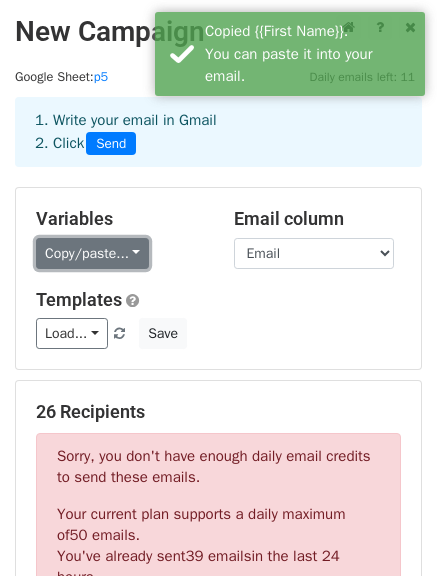 click on "Copy/paste..." at bounding box center (92, 253) 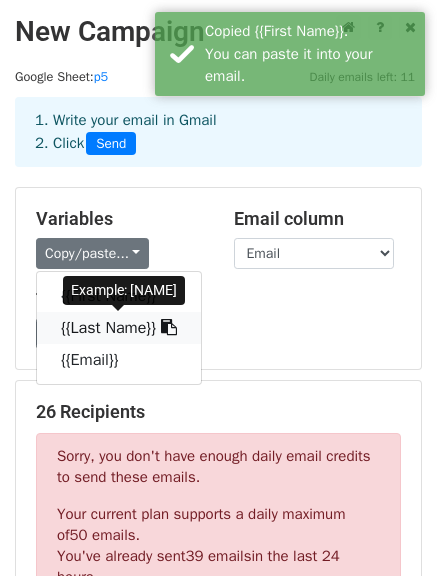 click on "{{Last Name}}" at bounding box center [119, 328] 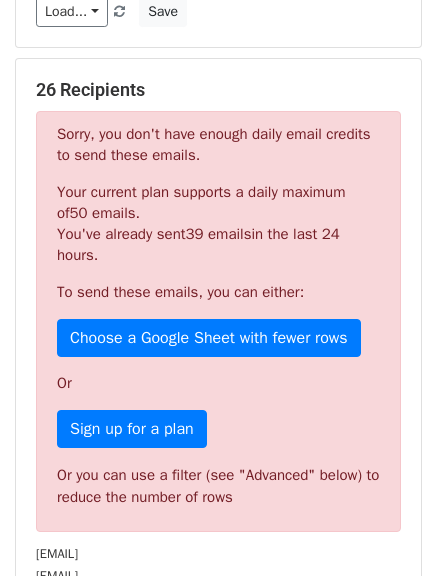 scroll, scrollTop: 327, scrollLeft: 0, axis: vertical 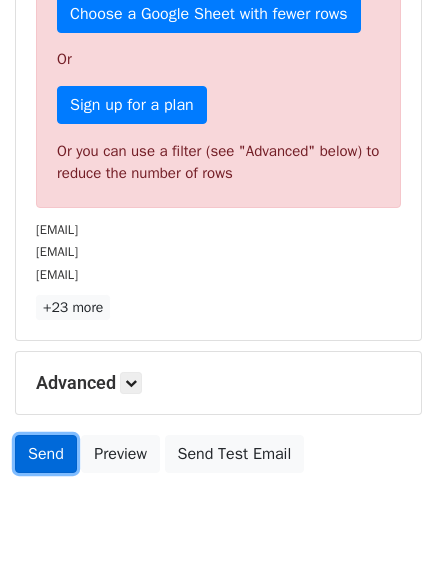 click on "Send" at bounding box center (46, 454) 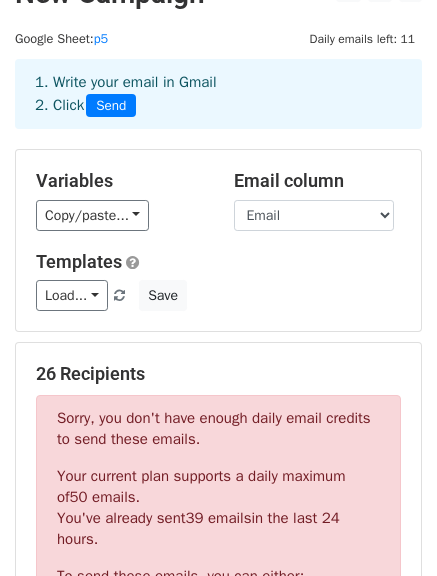 scroll, scrollTop: 0, scrollLeft: 0, axis: both 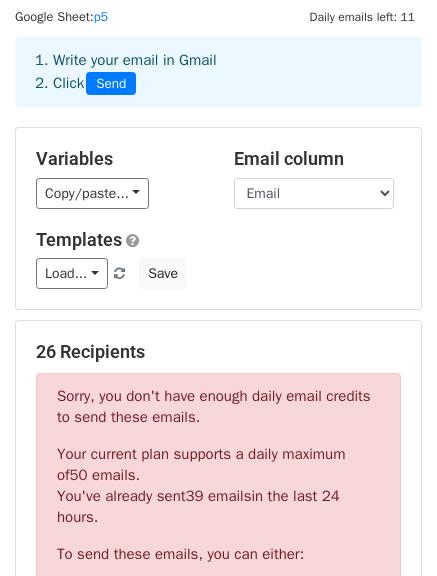 click on "Variables
Copy/paste...
{{First Name}}
{{Last Name}}
{{Email}}
Email column
First Name
Last Name
Email
Templates
Load...
No templates saved
Save" at bounding box center (218, 218) 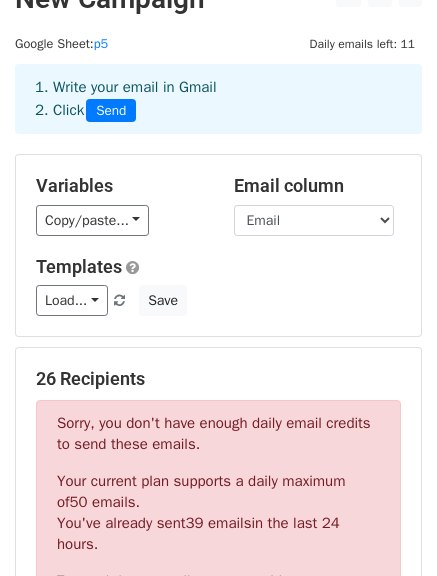 scroll, scrollTop: 0, scrollLeft: 0, axis: both 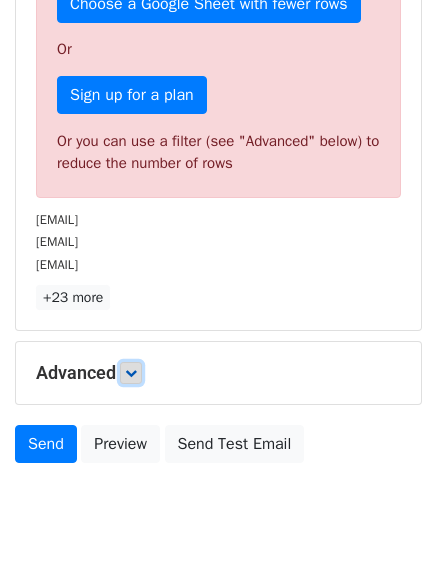 click at bounding box center (131, 373) 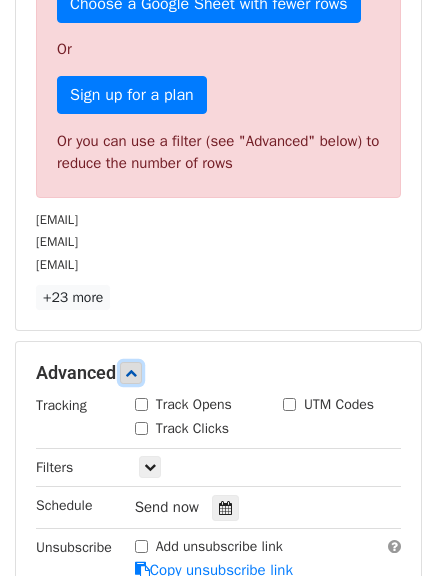 click at bounding box center [131, 373] 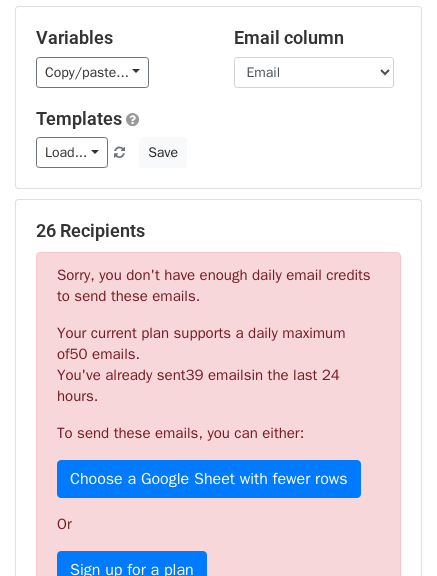 scroll, scrollTop: 0, scrollLeft: 0, axis: both 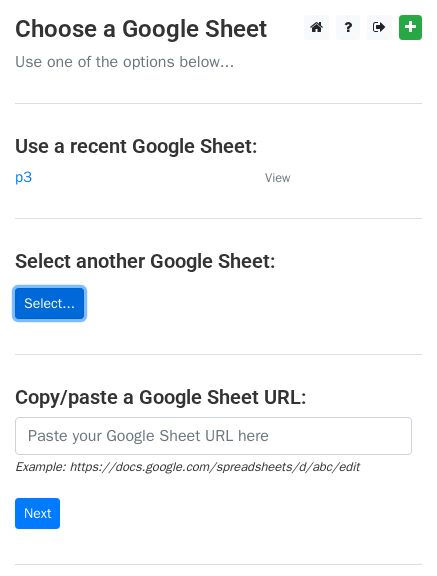 click on "Select..." at bounding box center [49, 303] 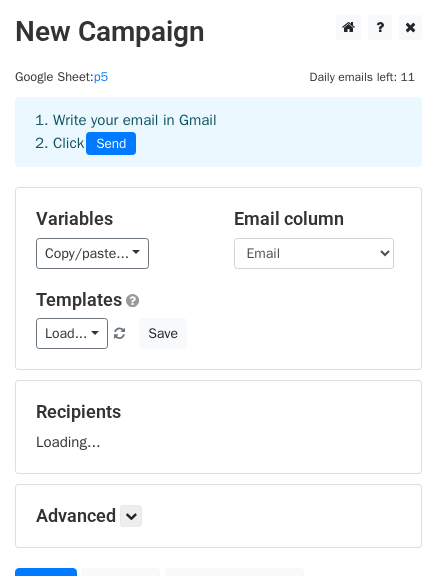 scroll, scrollTop: 0, scrollLeft: 0, axis: both 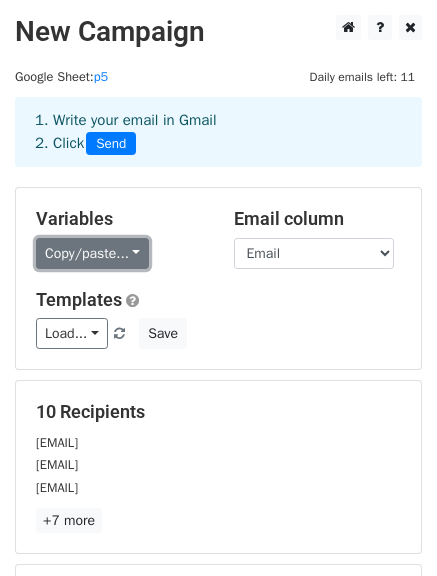 click on "Copy/paste..." at bounding box center (92, 253) 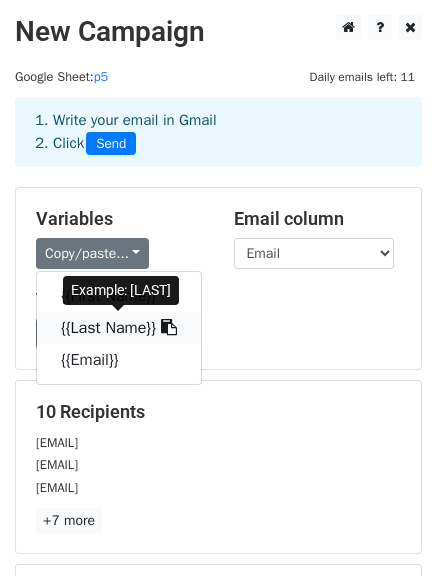 click on "{{Last Name}}" at bounding box center (119, 328) 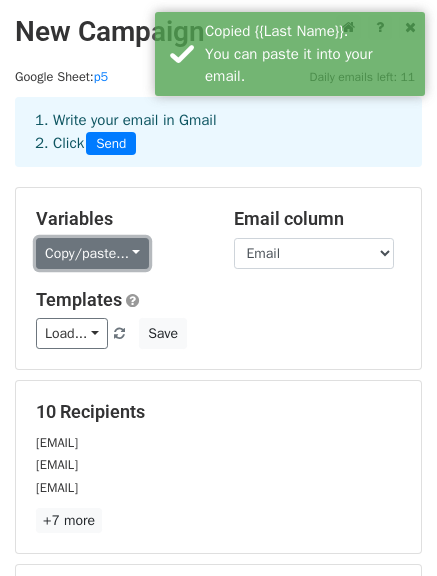click on "Copy/paste..." at bounding box center [92, 253] 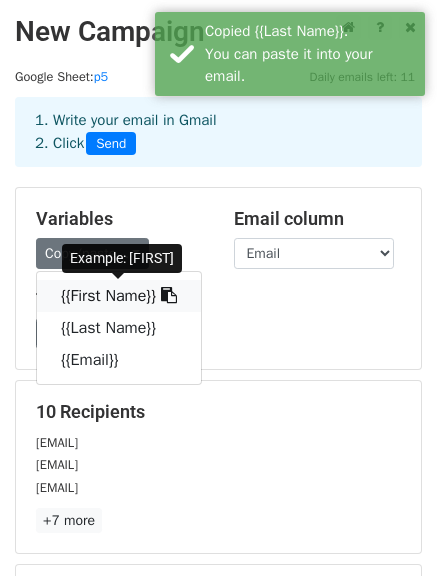 click on "{{First Name}}" at bounding box center [119, 296] 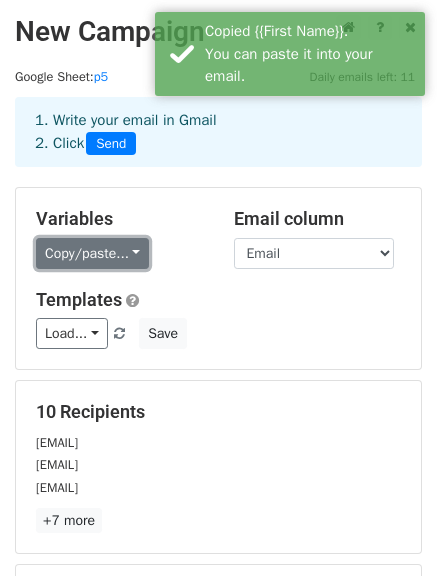 click on "Copy/paste..." at bounding box center (92, 253) 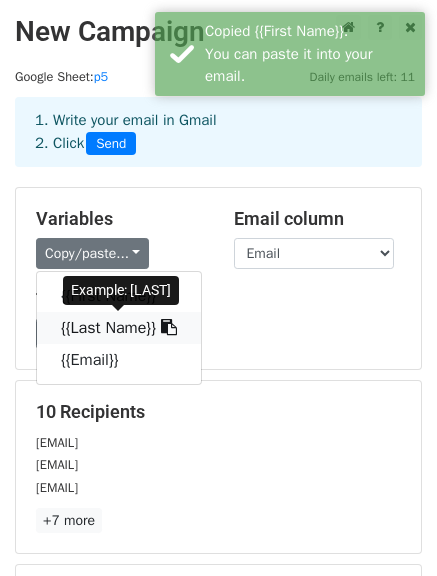 click on "{{Last Name}}" at bounding box center (119, 328) 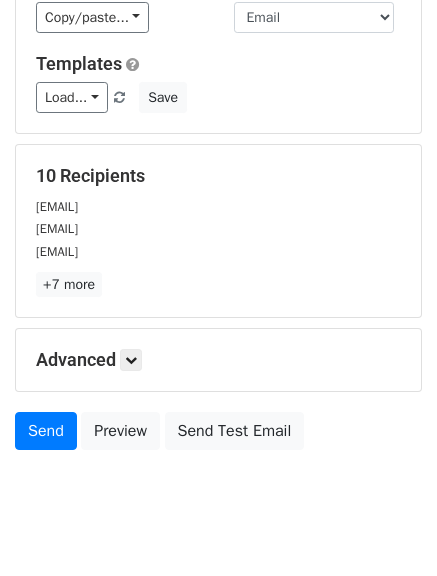 scroll, scrollTop: 237, scrollLeft: 0, axis: vertical 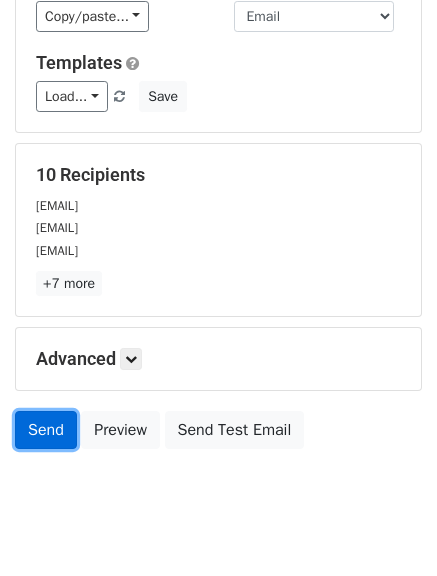 click on "Send" at bounding box center [46, 430] 